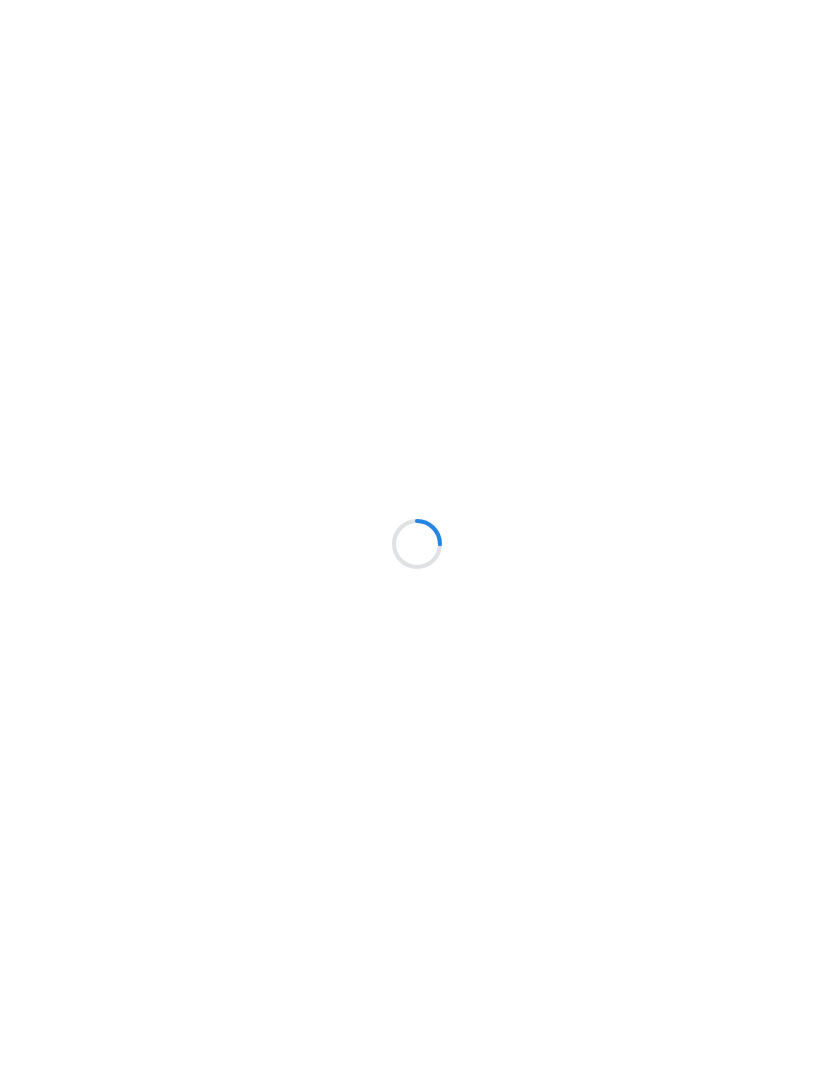 scroll, scrollTop: 0, scrollLeft: 0, axis: both 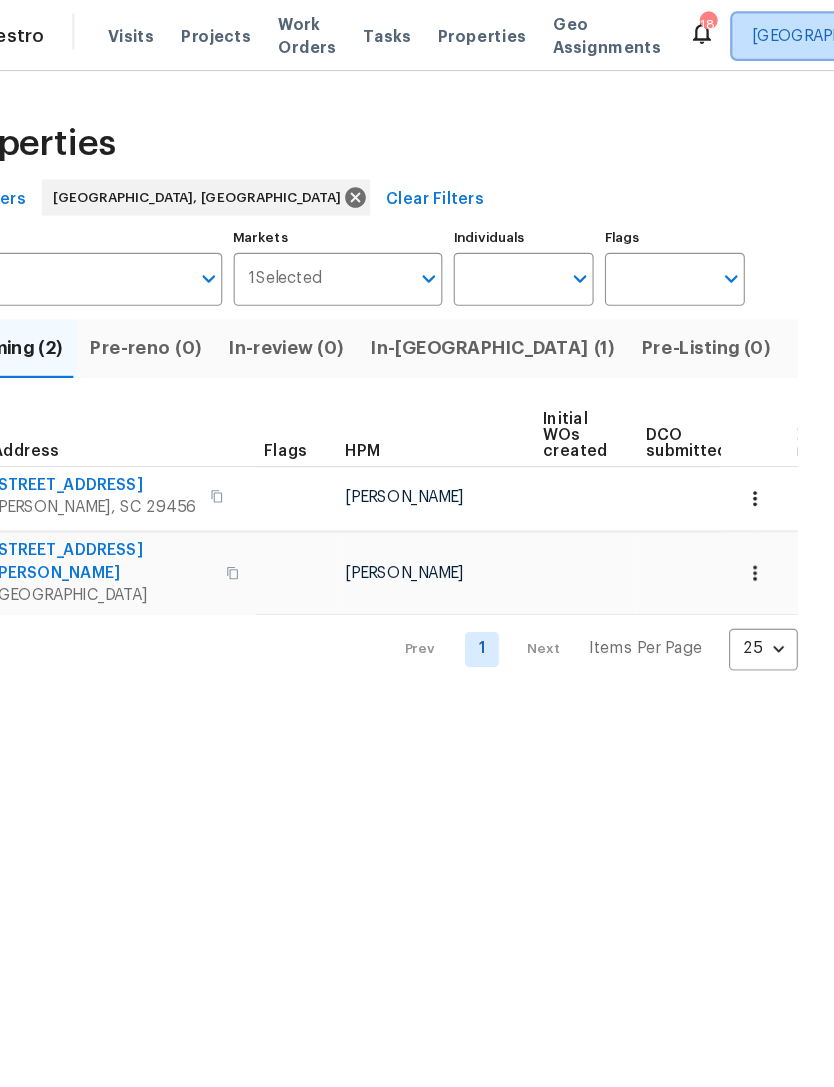 click on "[GEOGRAPHIC_DATA], [GEOGRAPHIC_DATA]" at bounding box center (903, 32) 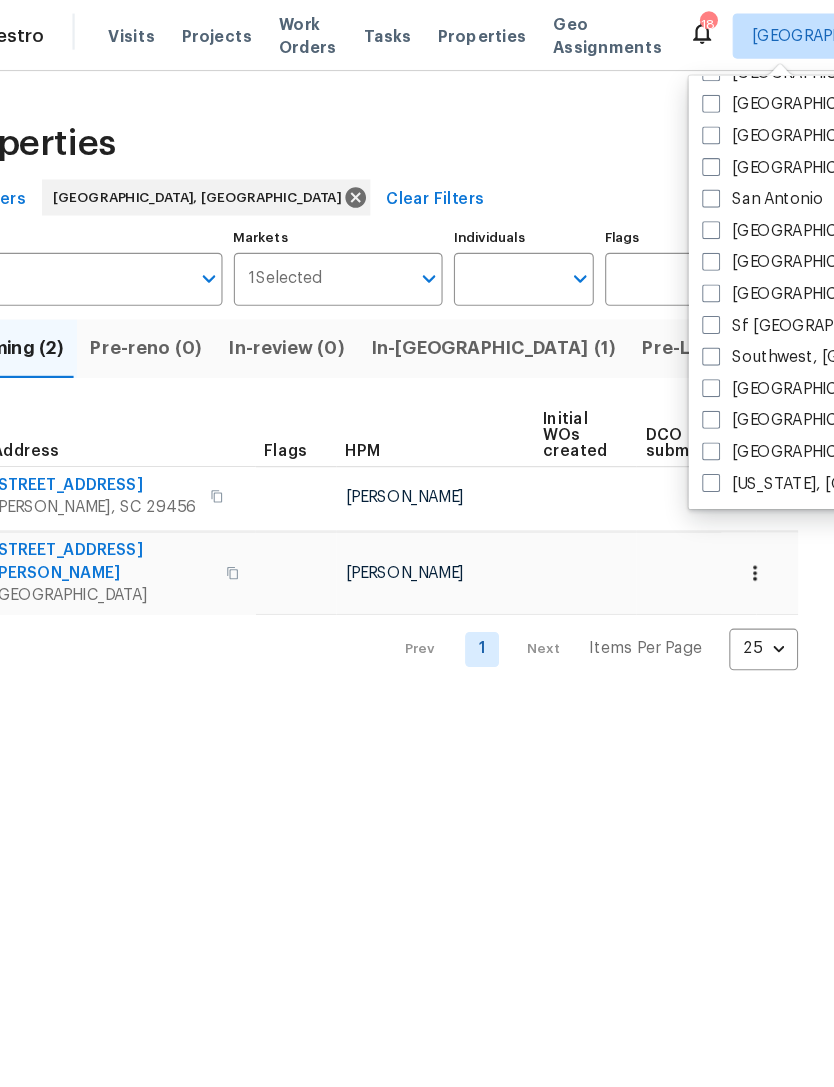 scroll, scrollTop: 1340, scrollLeft: 0, axis: vertical 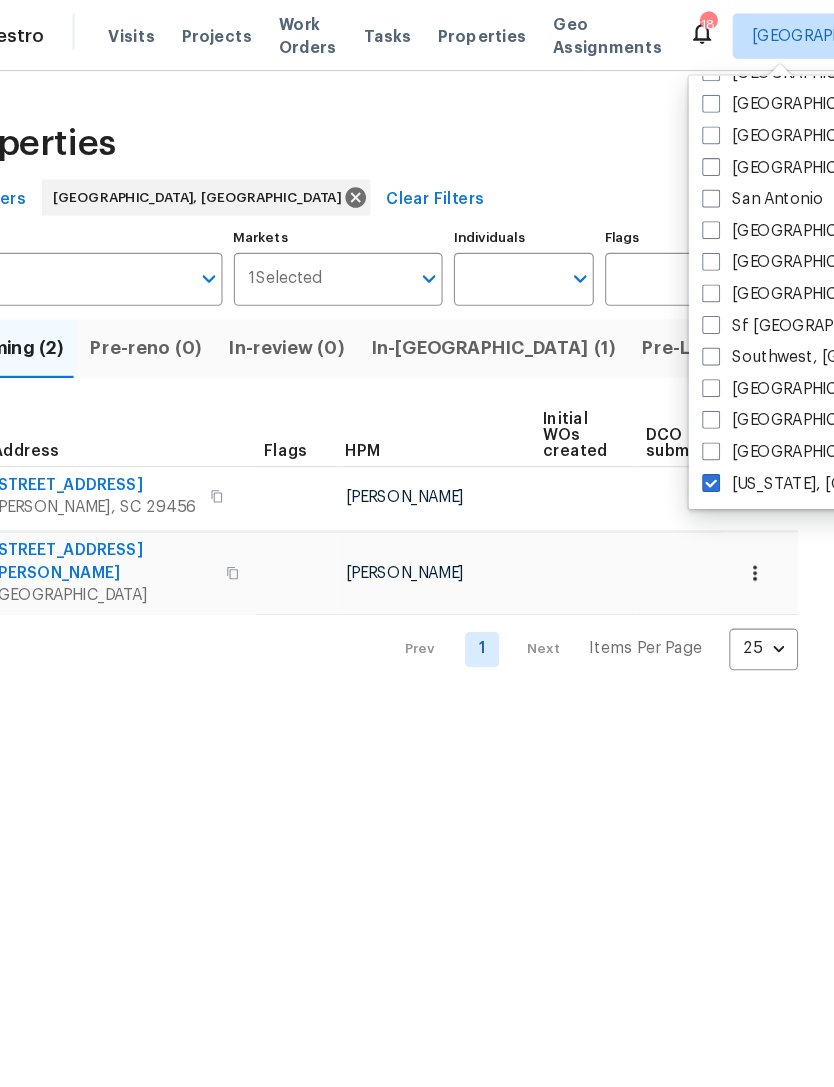 checkbox on "true" 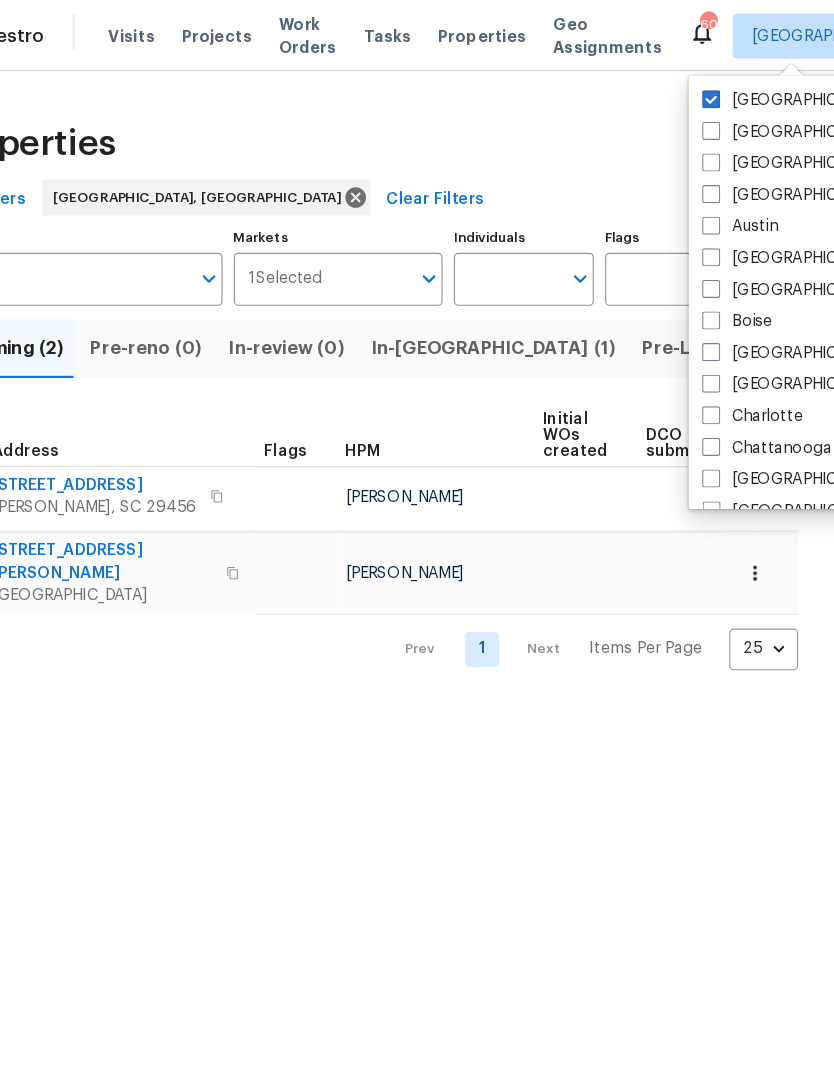 scroll, scrollTop: 0, scrollLeft: 0, axis: both 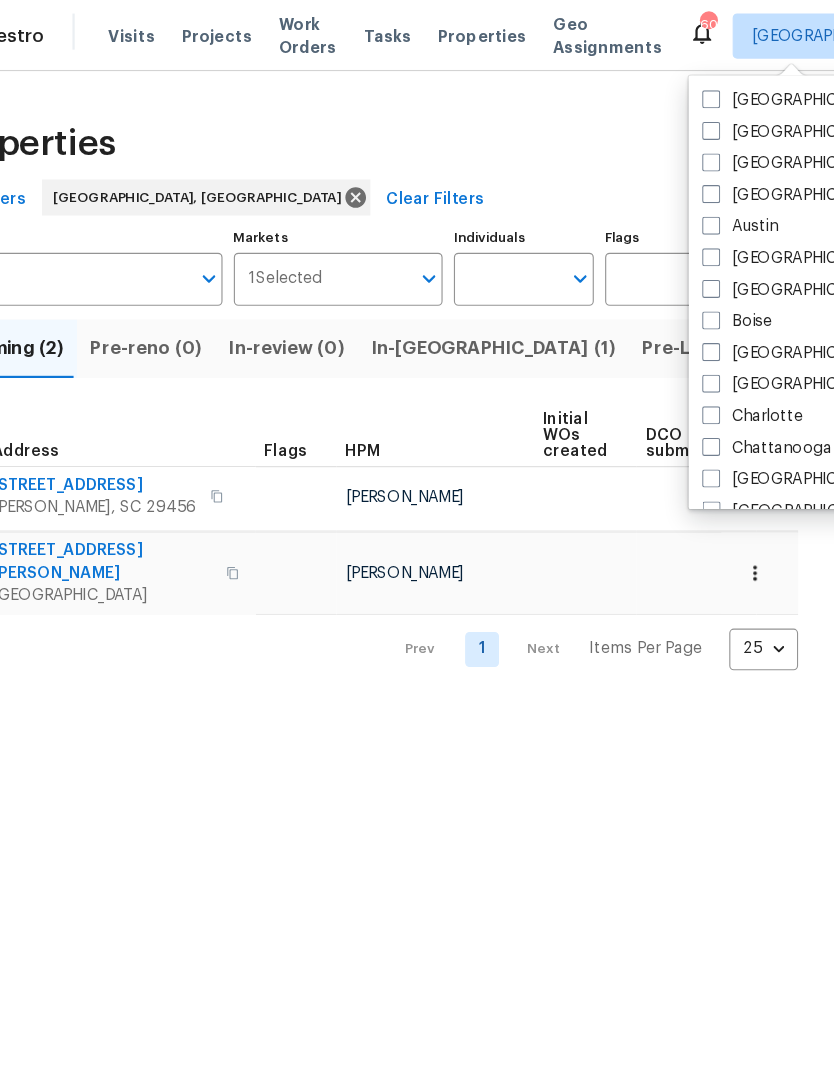 checkbox on "false" 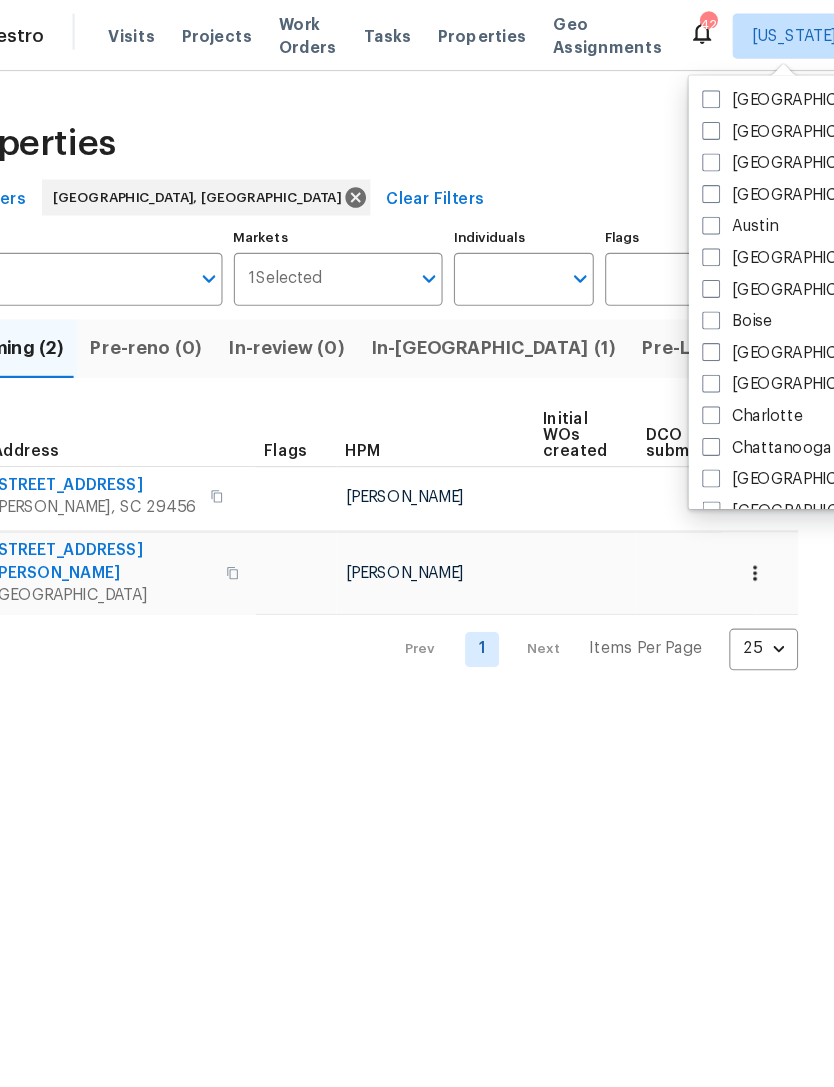 click on "Properties" at bounding box center (522, 32) 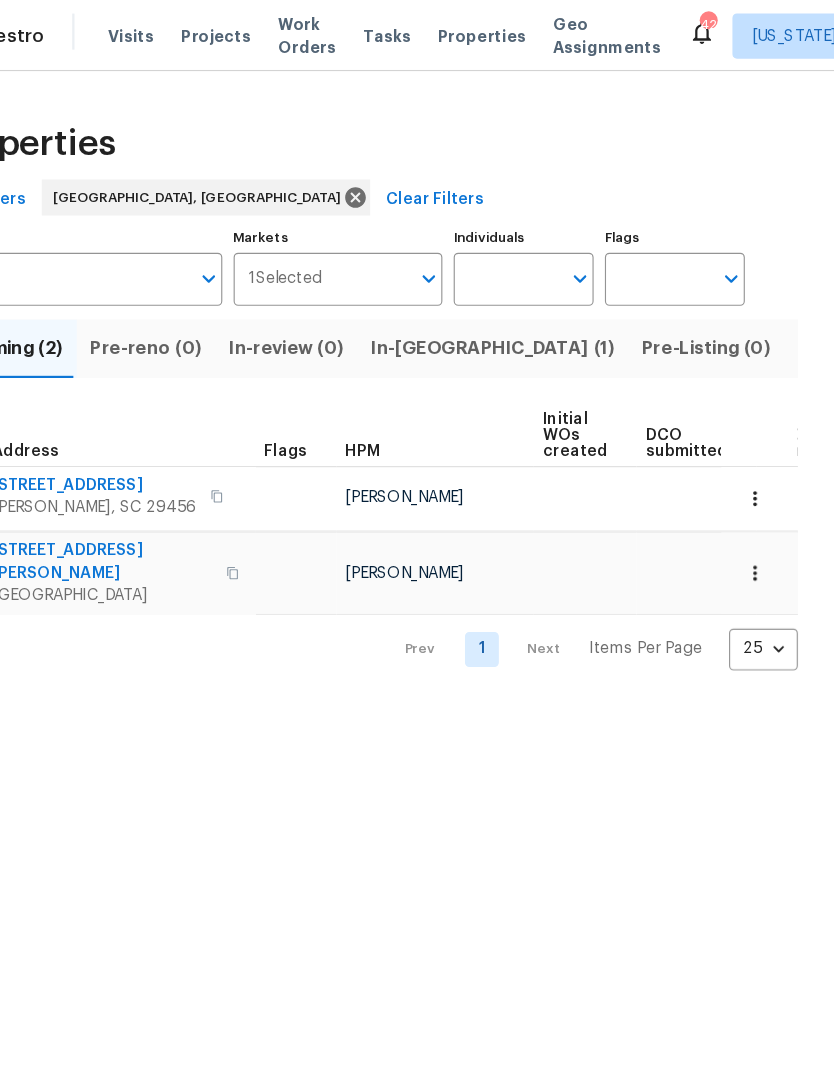click on "Properties" at bounding box center (522, 32) 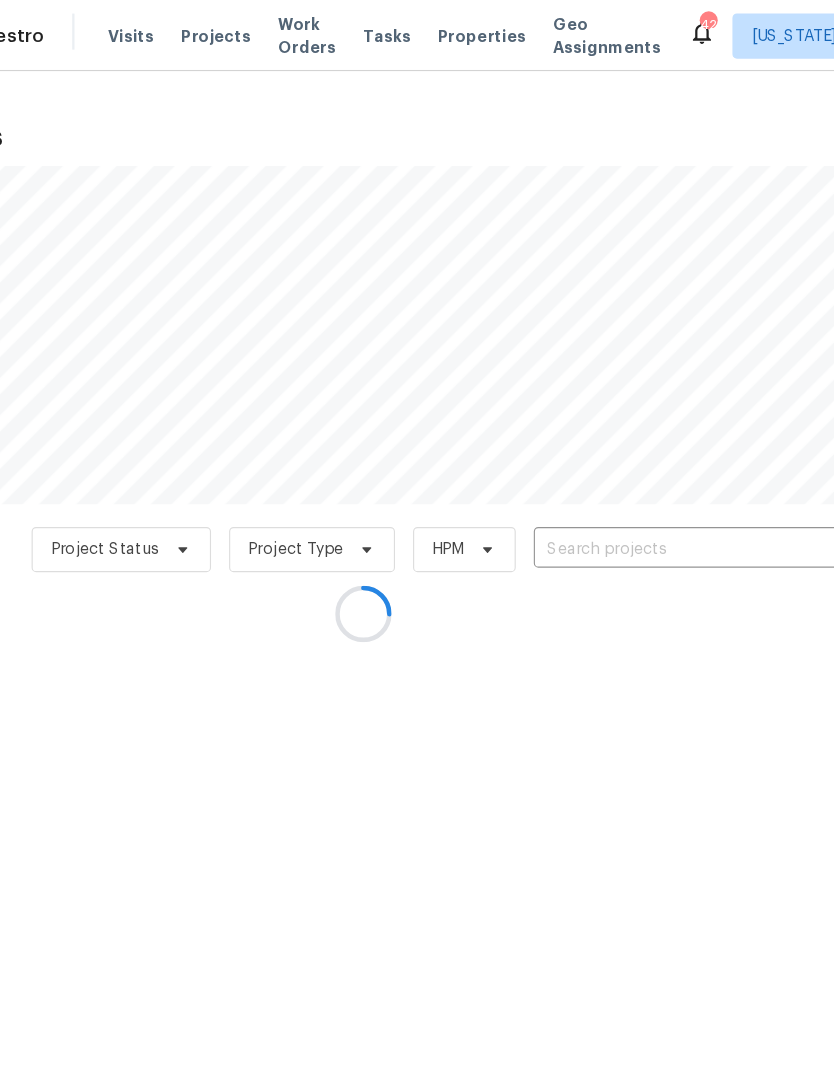 click at bounding box center (417, 543) 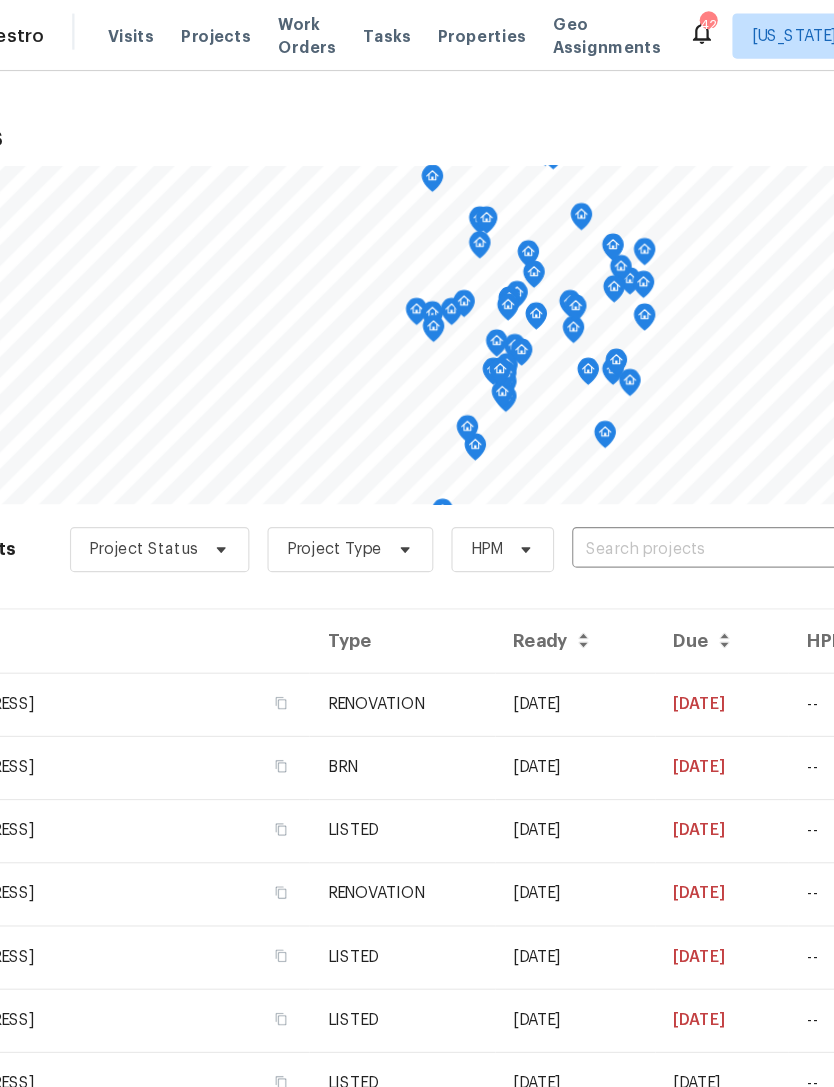 click on "Properties" at bounding box center (522, 32) 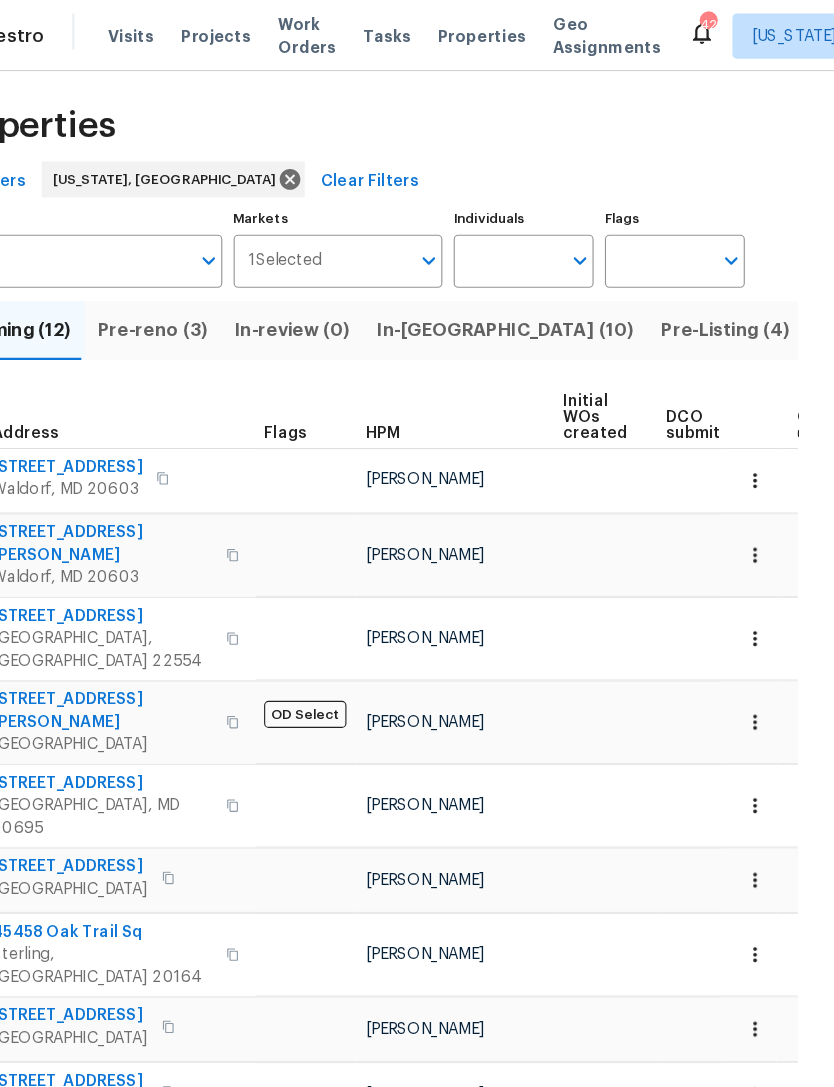 scroll, scrollTop: 2, scrollLeft: 0, axis: vertical 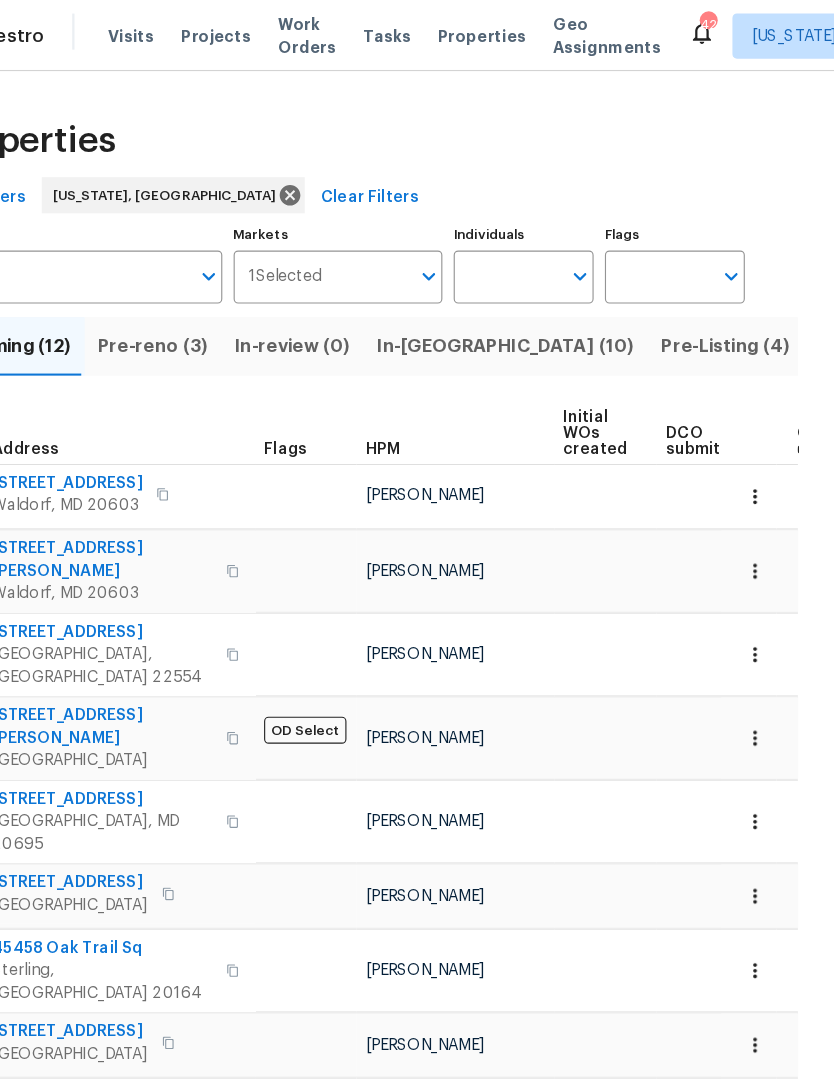 click on "Visits" at bounding box center (211, 32) 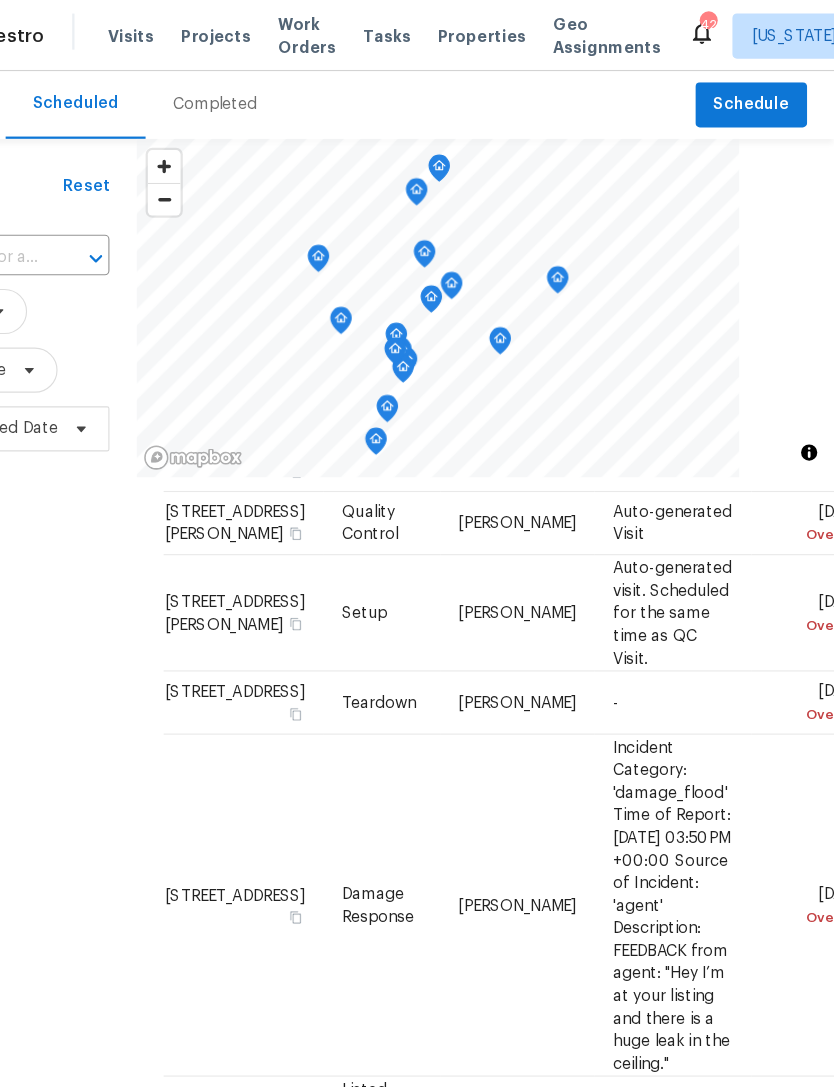 scroll, scrollTop: 3504, scrollLeft: 0, axis: vertical 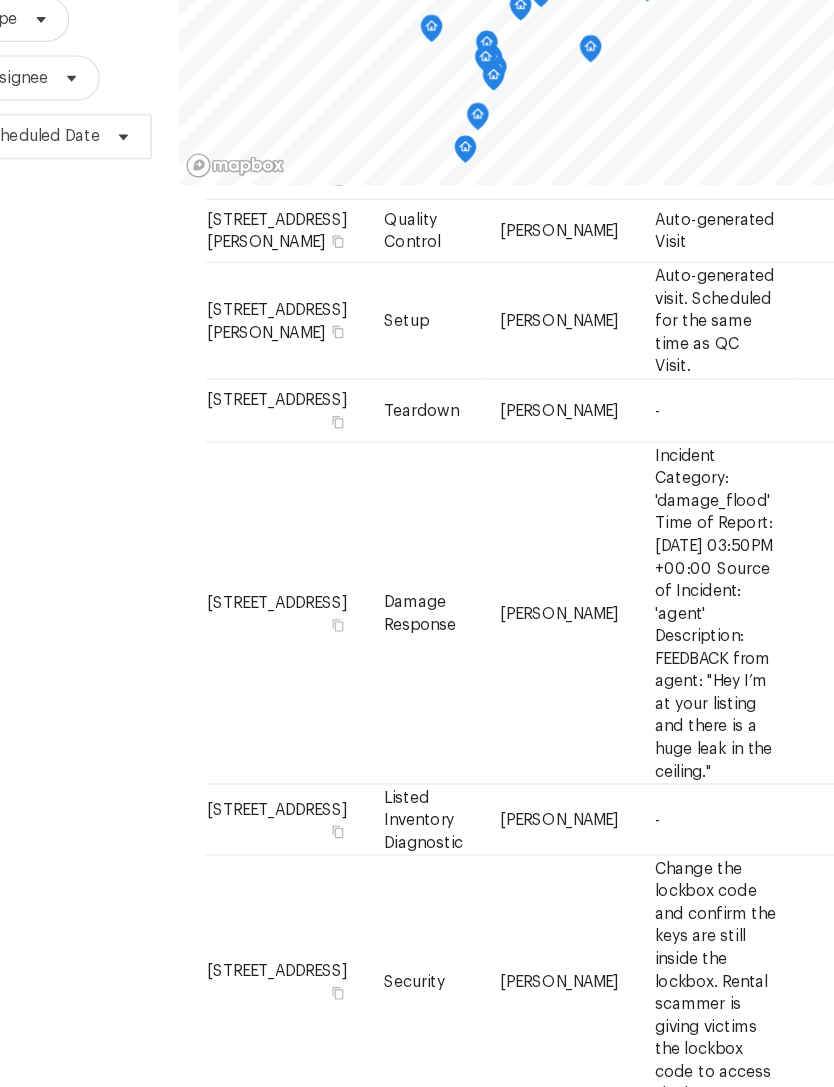 click 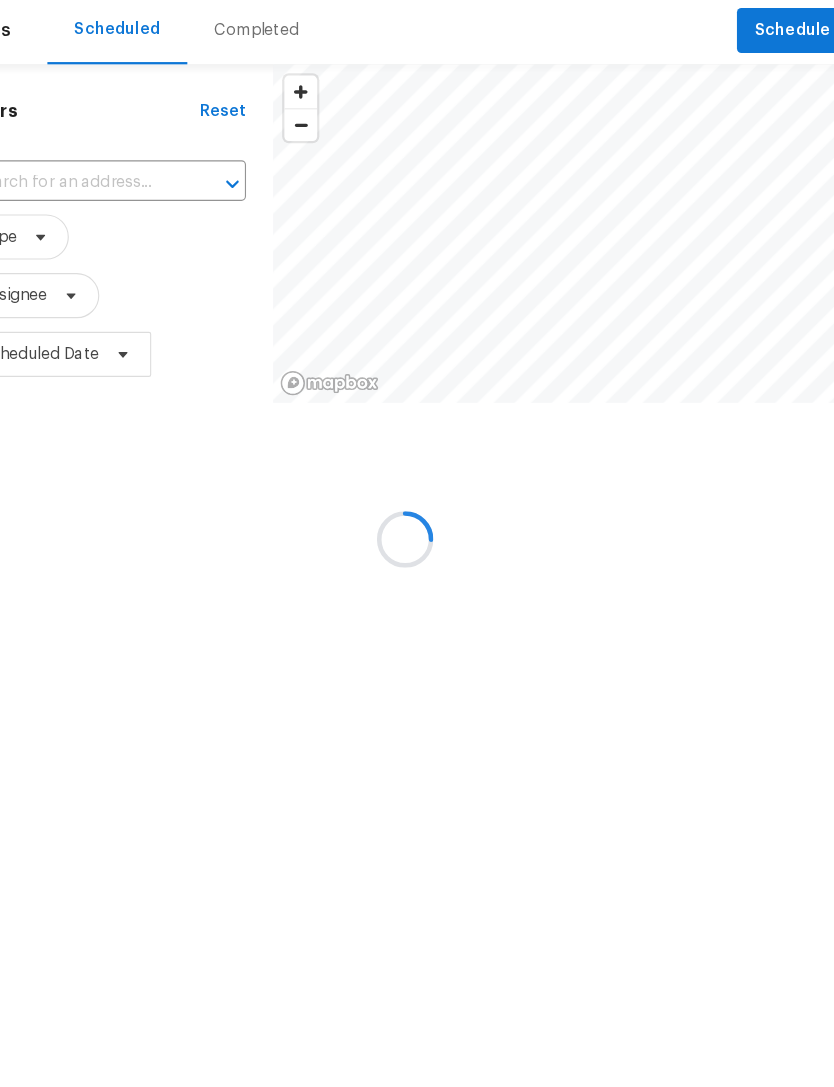scroll, scrollTop: 0, scrollLeft: 0, axis: both 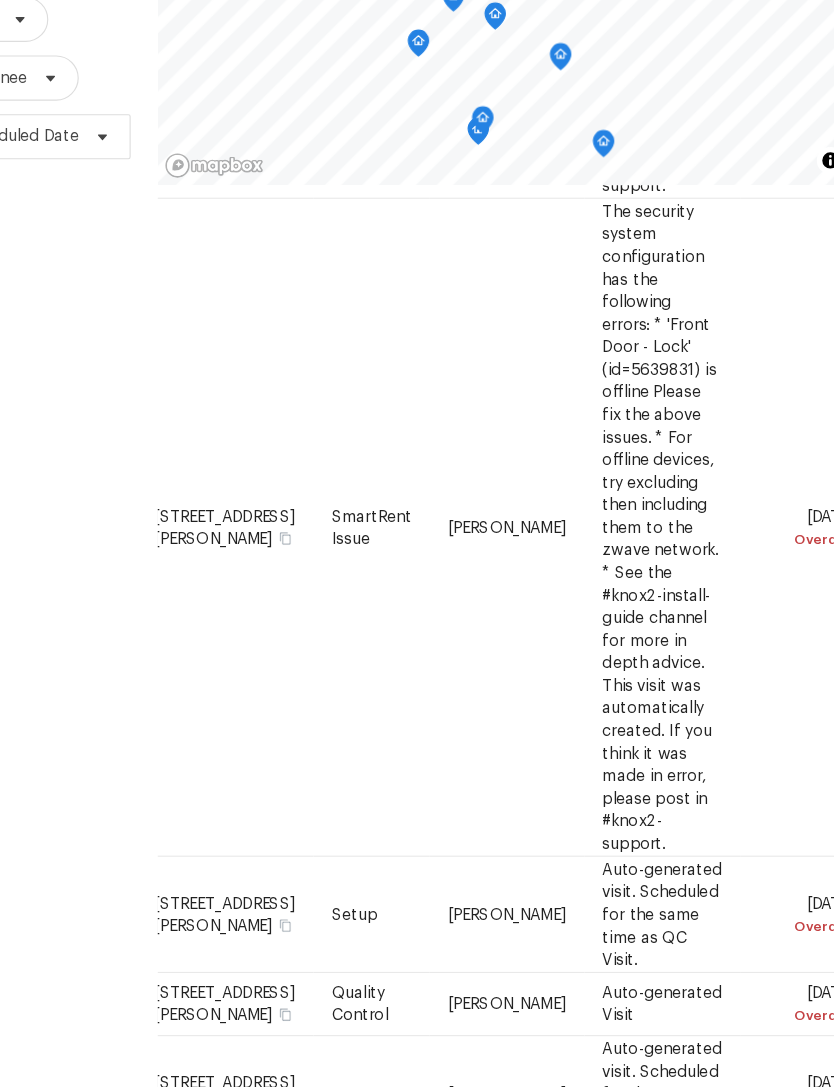 click 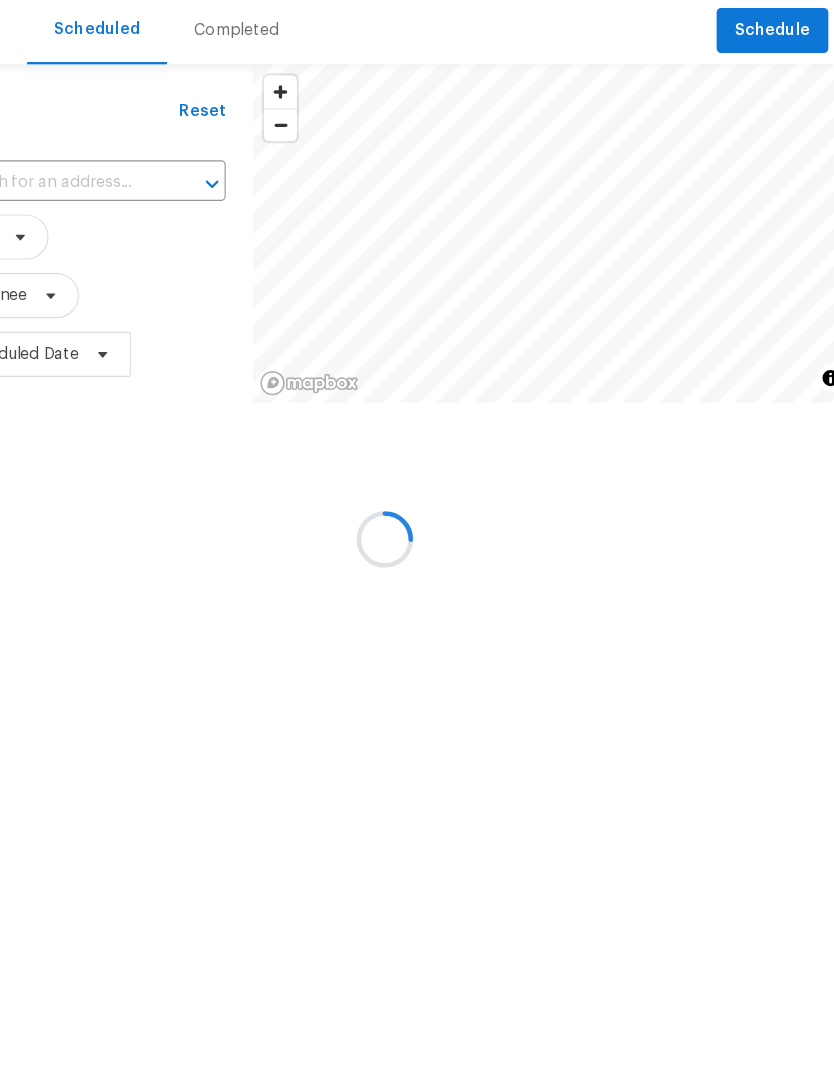 scroll, scrollTop: 0, scrollLeft: 0, axis: both 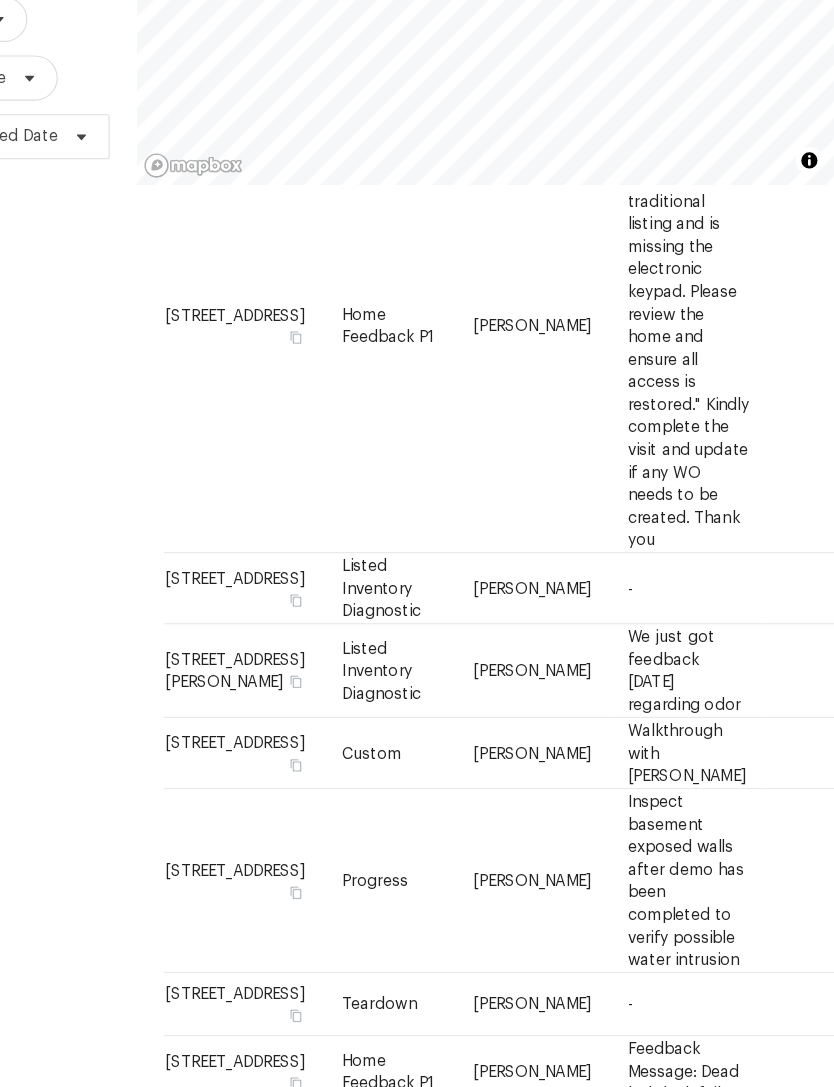 click 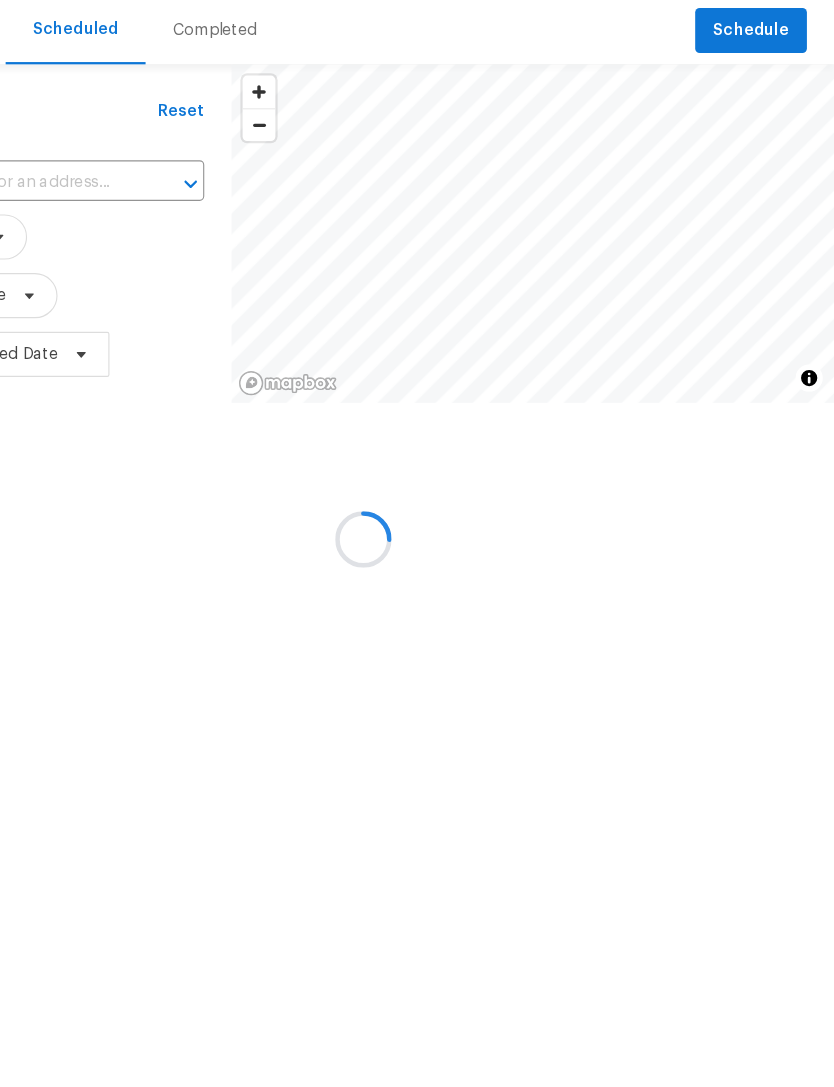 scroll, scrollTop: 0, scrollLeft: 0, axis: both 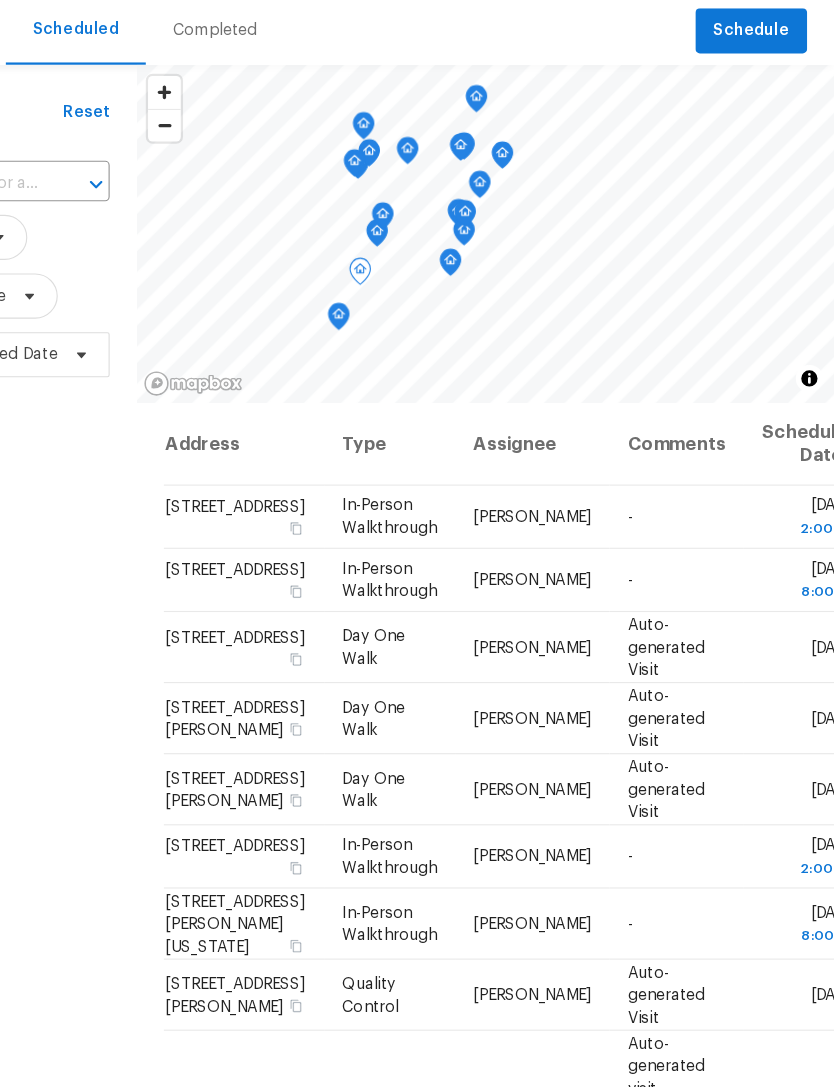 click on "In-Person Walkthrough" at bounding box center [440, 580] 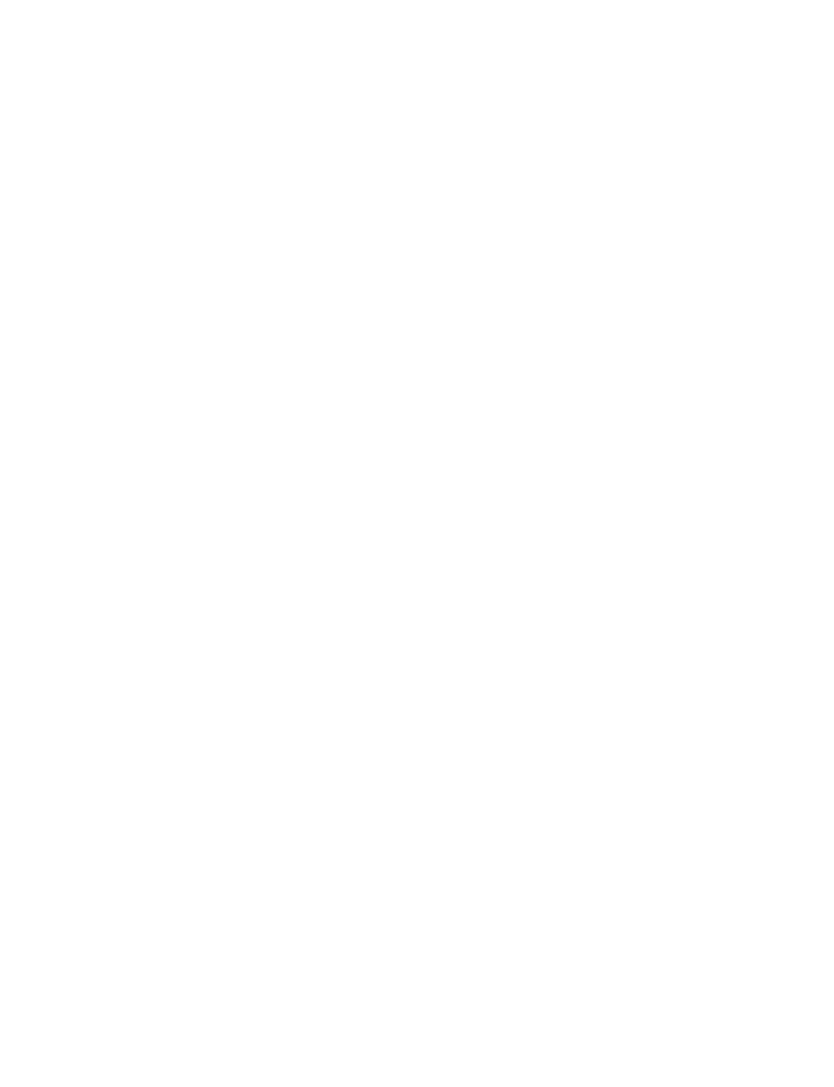 scroll, scrollTop: 0, scrollLeft: 0, axis: both 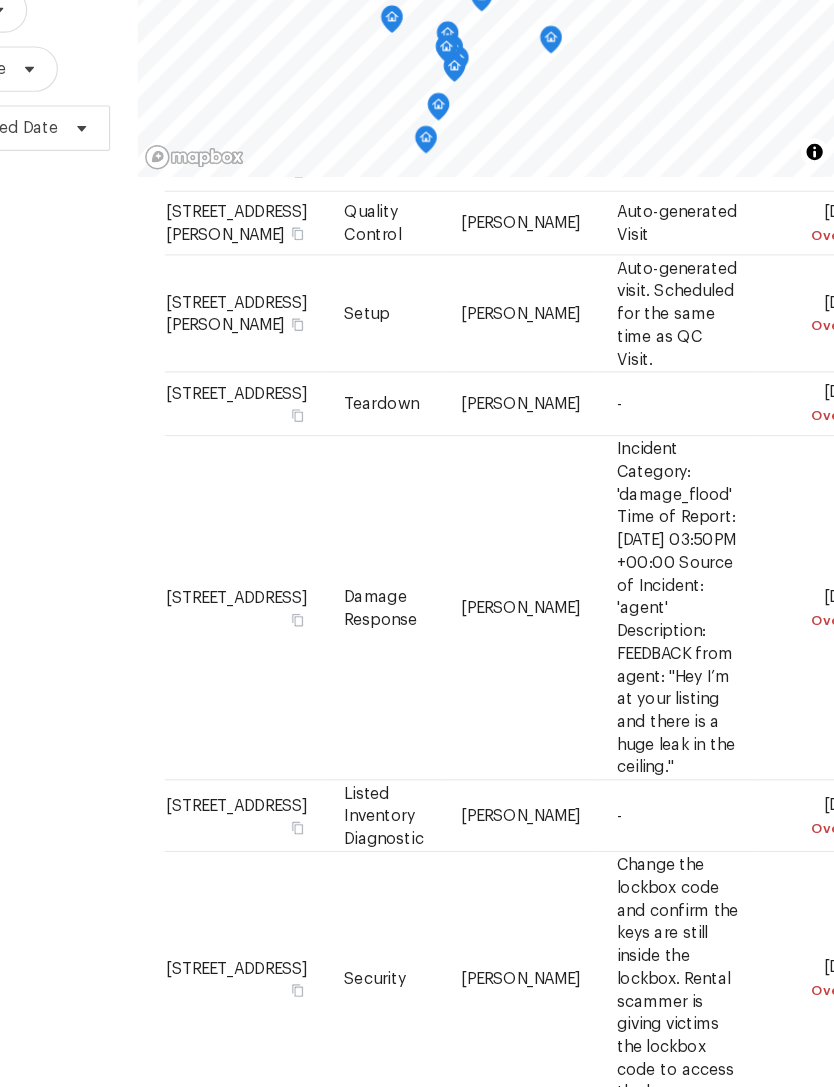 click 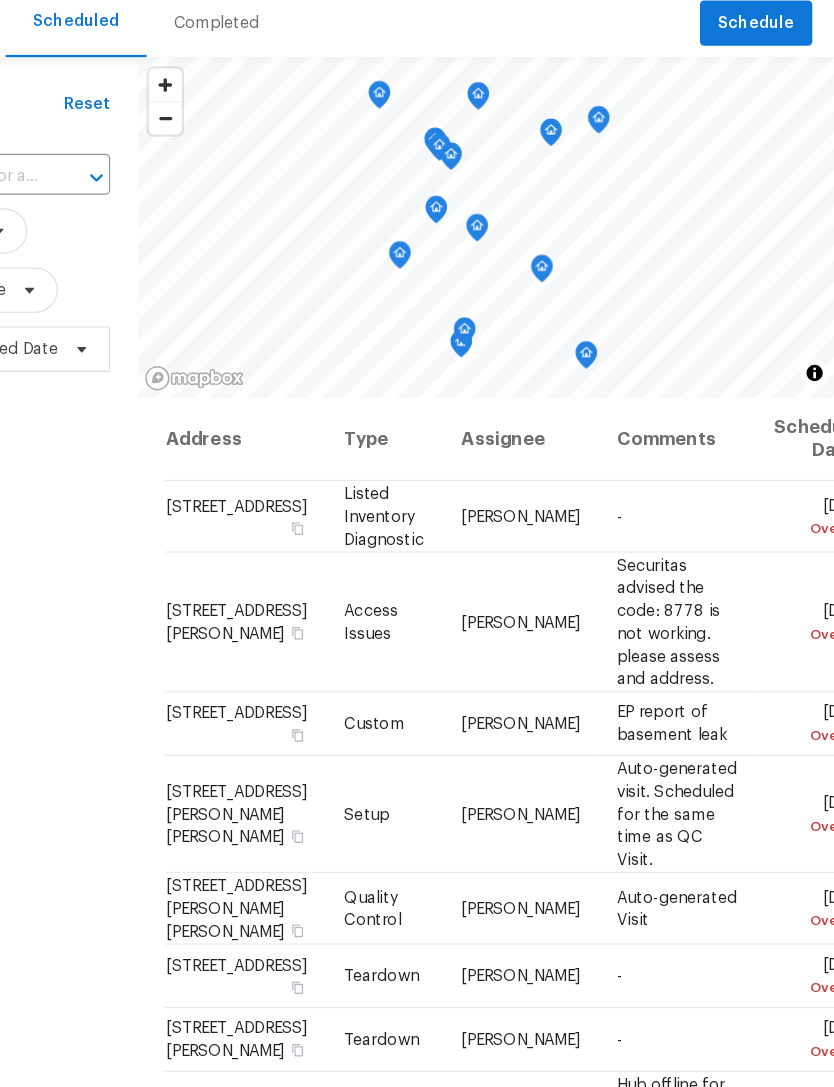 scroll, scrollTop: 0, scrollLeft: 0, axis: both 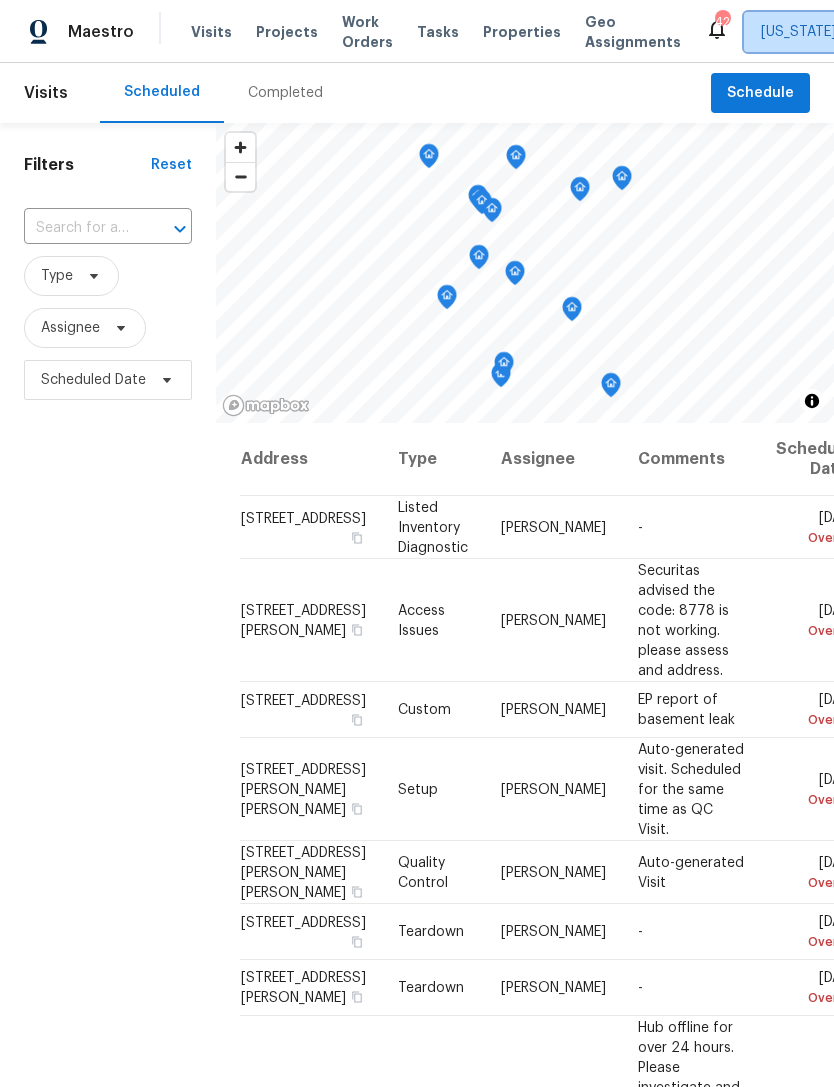 click on "[US_STATE], [GEOGRAPHIC_DATA]" at bounding box center [871, 32] 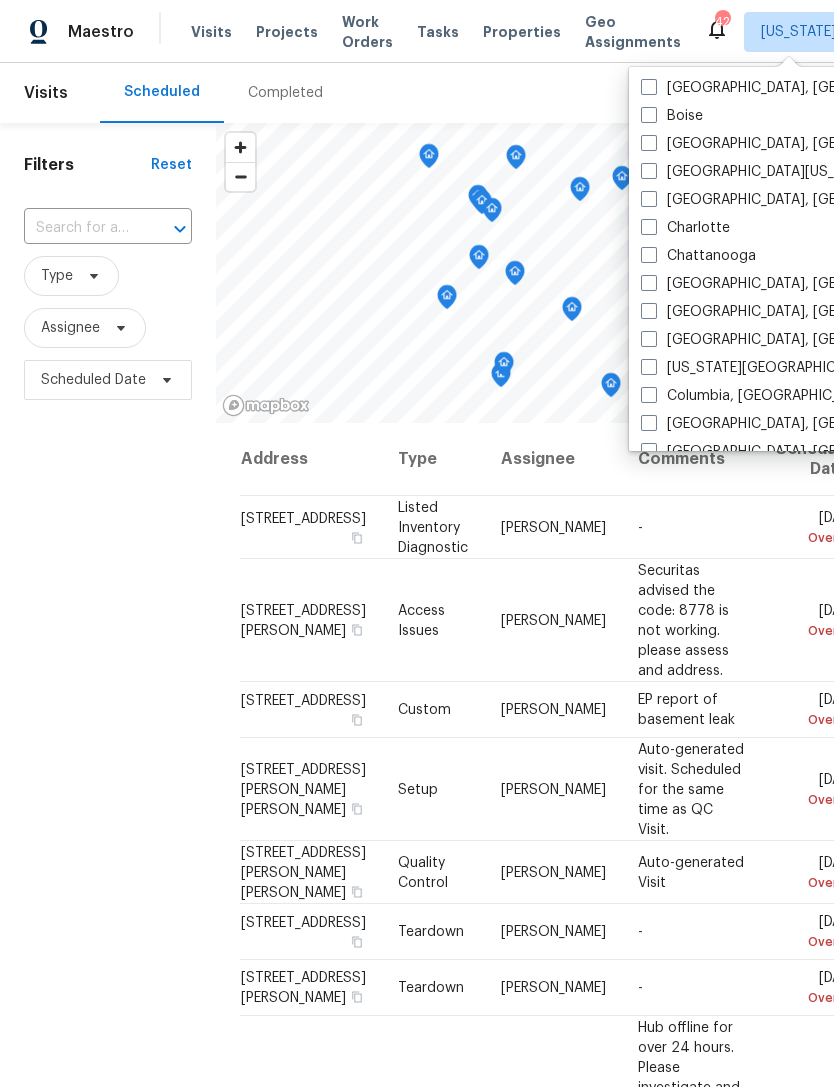 scroll, scrollTop: 210, scrollLeft: 0, axis: vertical 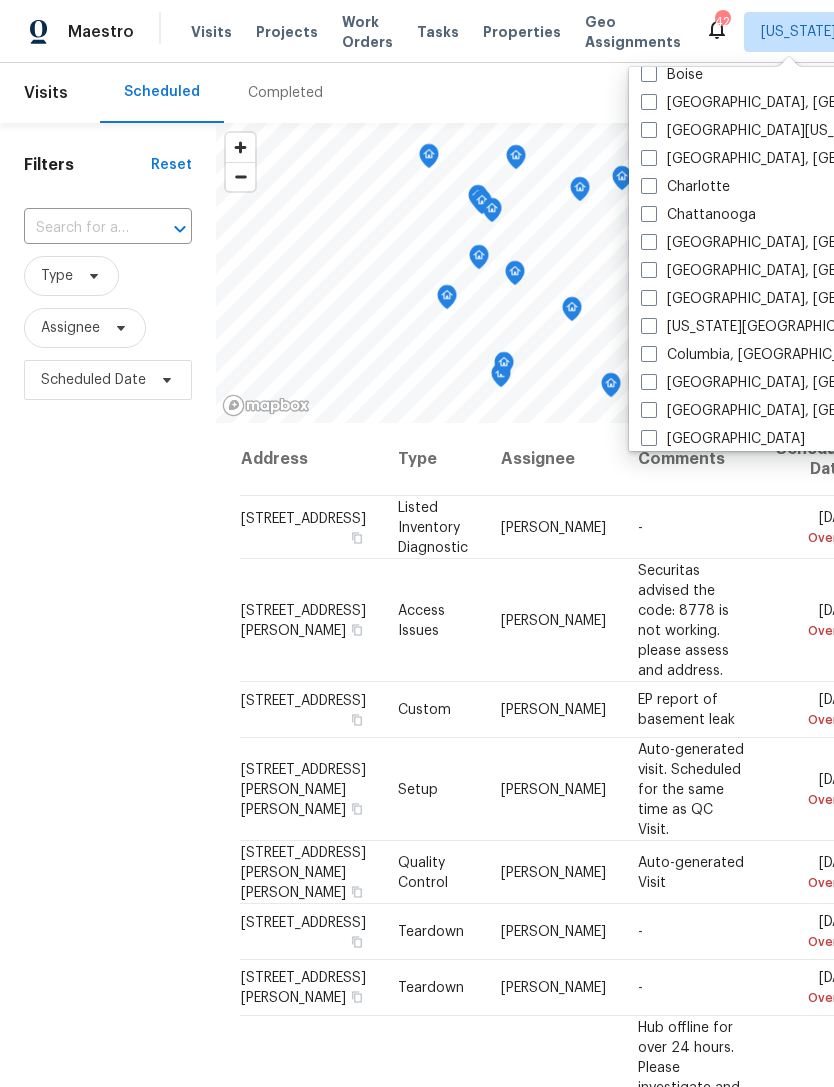 click on "[GEOGRAPHIC_DATA], [GEOGRAPHIC_DATA]" at bounding box center [796, 159] 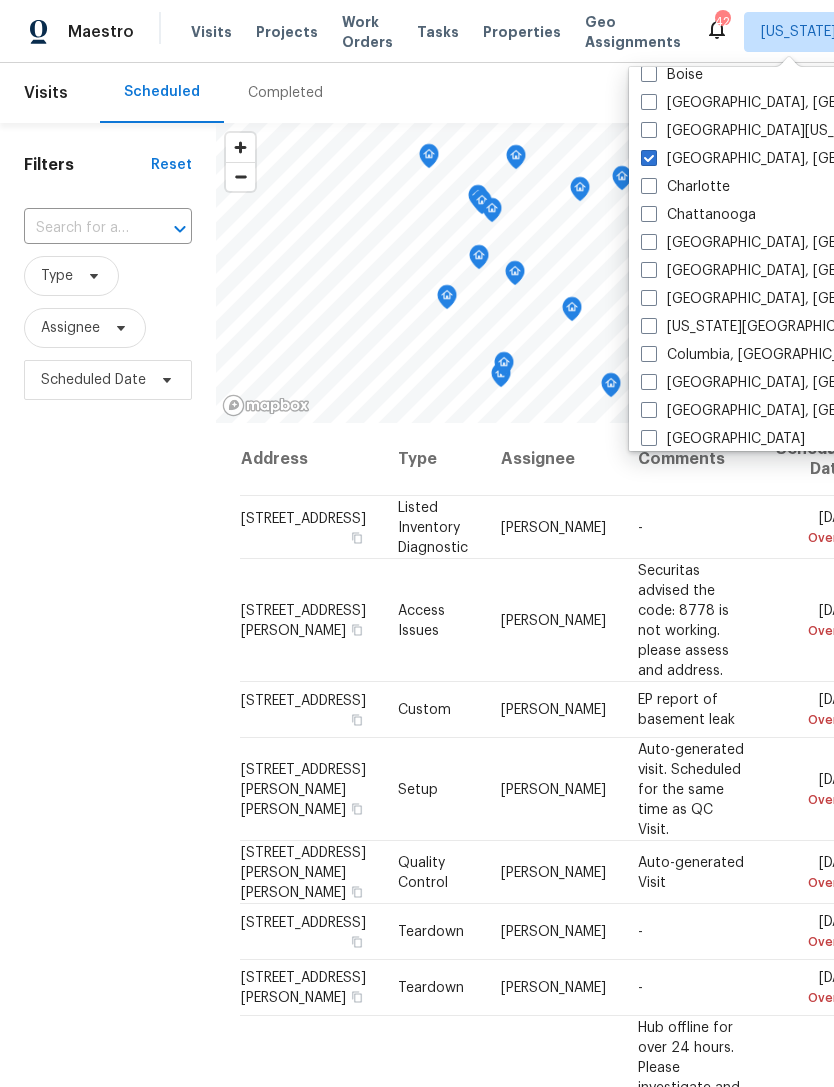 checkbox on "true" 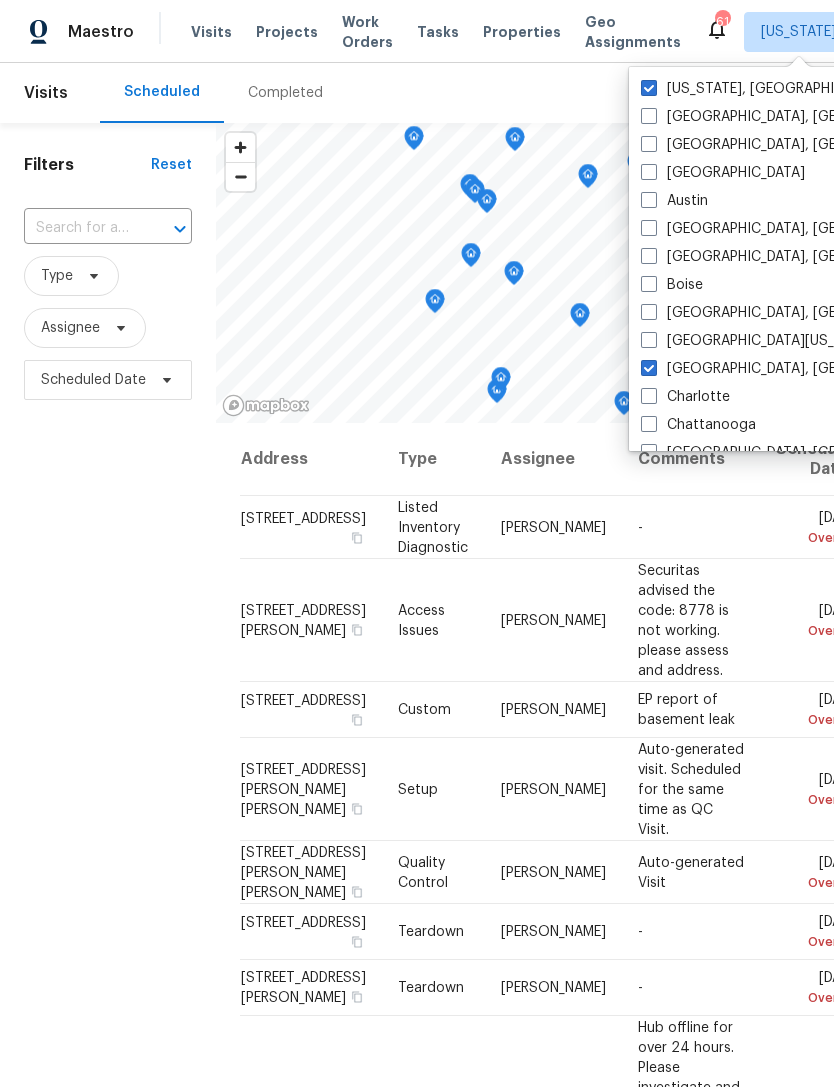 scroll, scrollTop: 0, scrollLeft: 0, axis: both 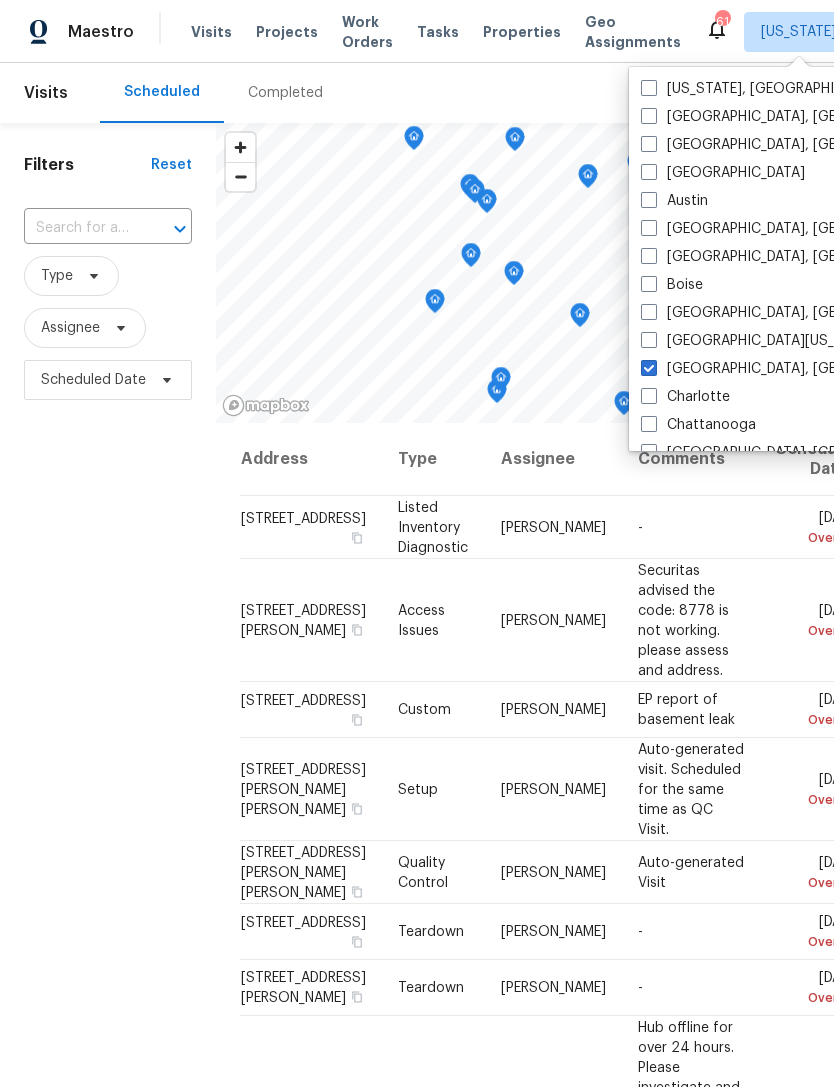 checkbox on "false" 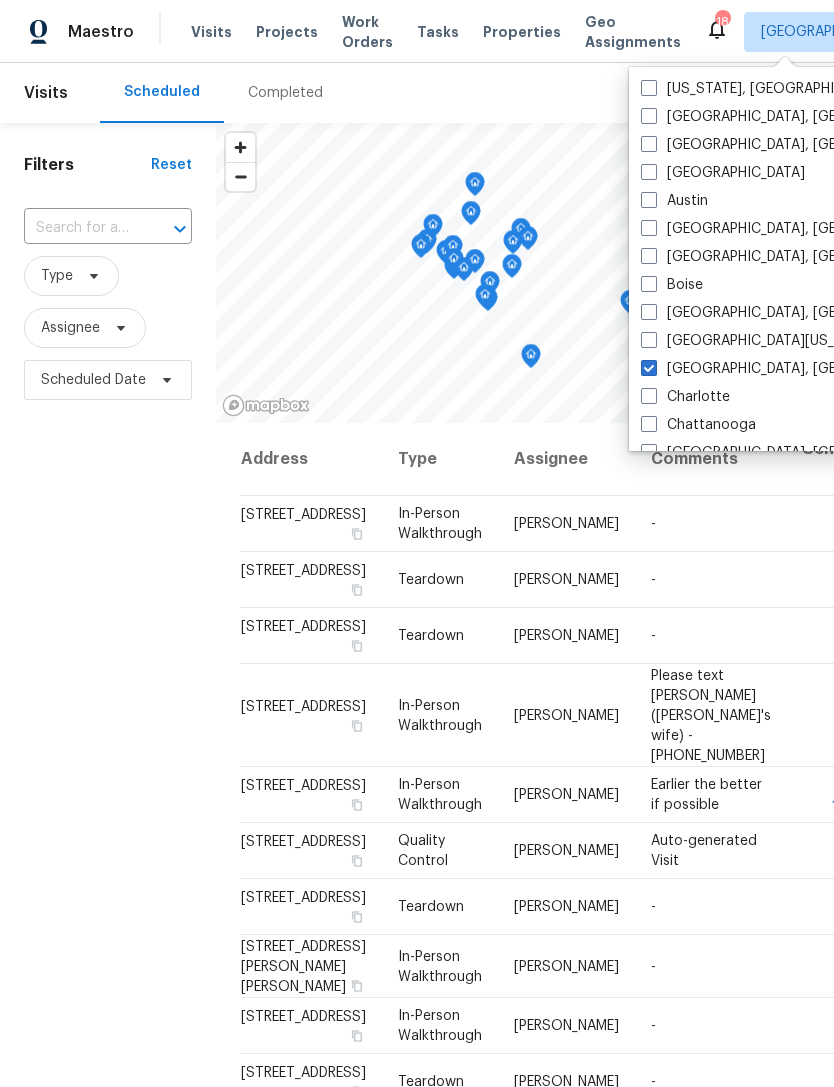 click on "Properties" at bounding box center [522, 32] 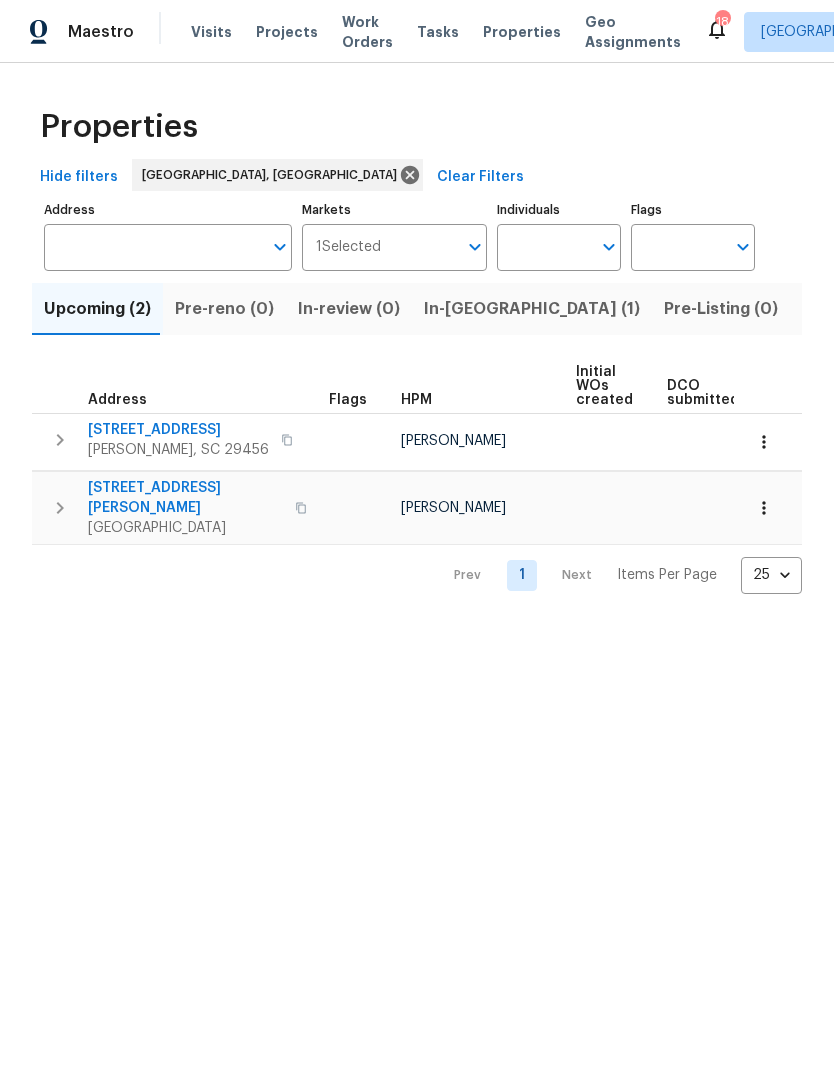 click on "Visits" at bounding box center (211, 32) 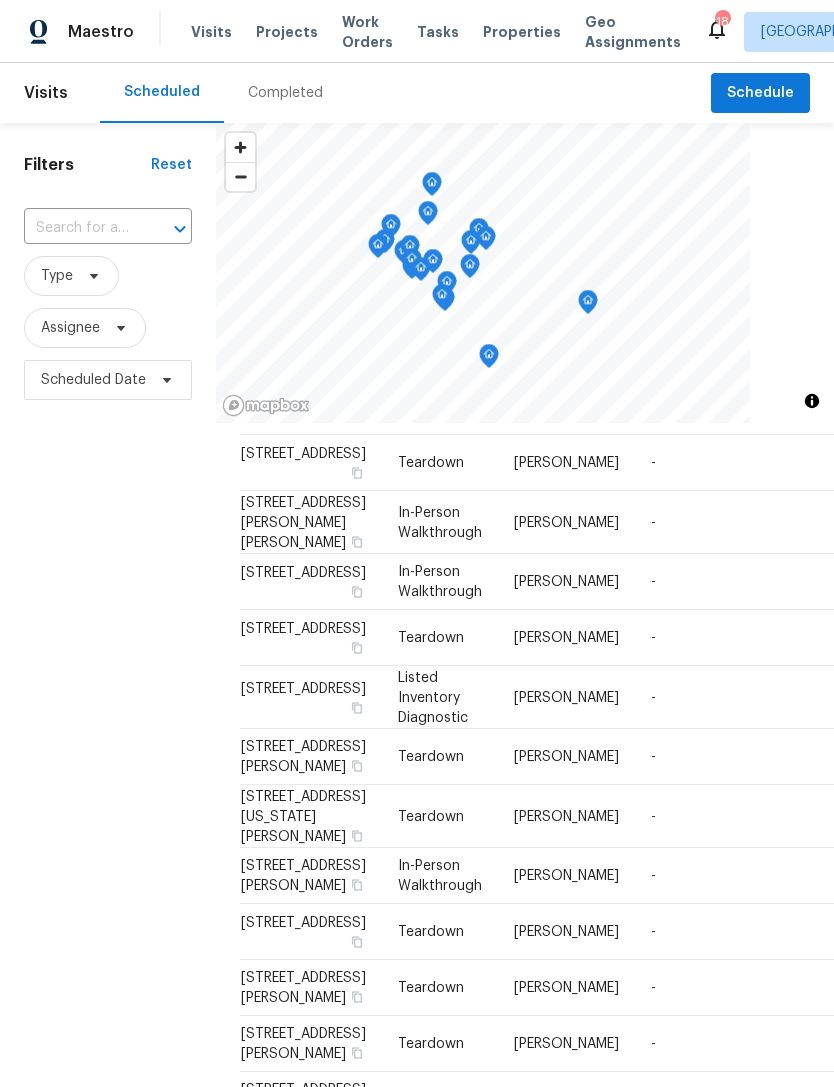 scroll, scrollTop: 1024, scrollLeft: 0, axis: vertical 